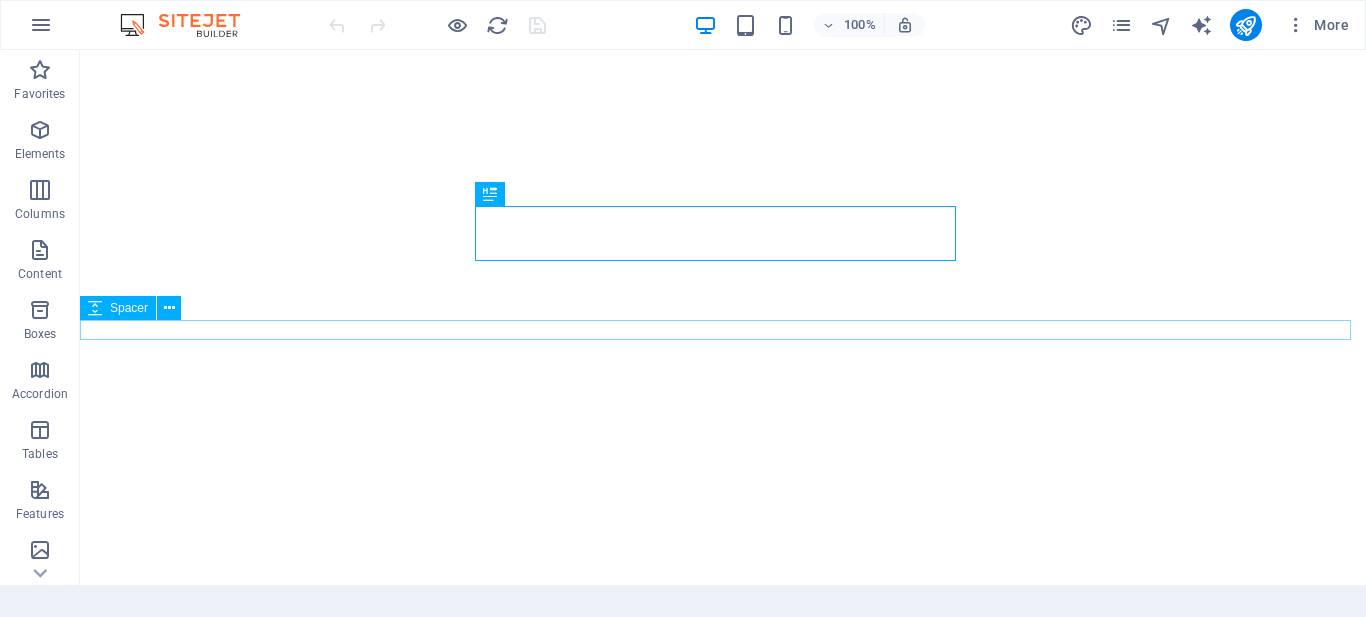 scroll, scrollTop: 0, scrollLeft: 0, axis: both 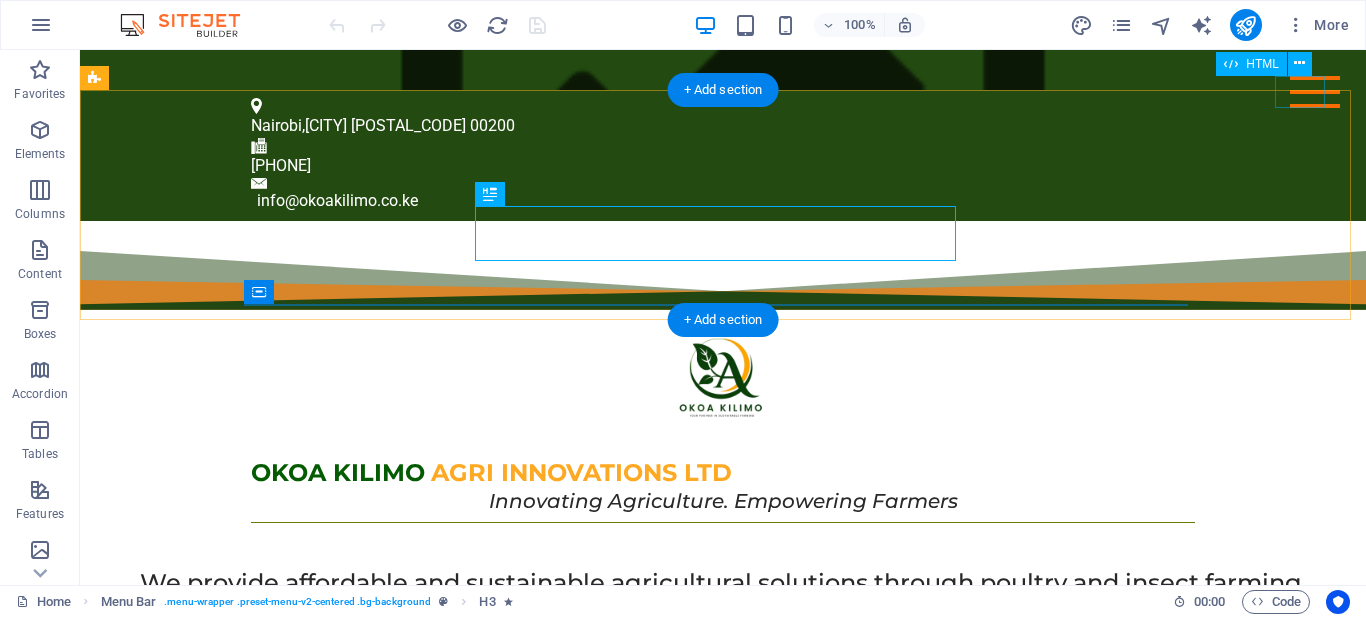 click at bounding box center (1315, 92) 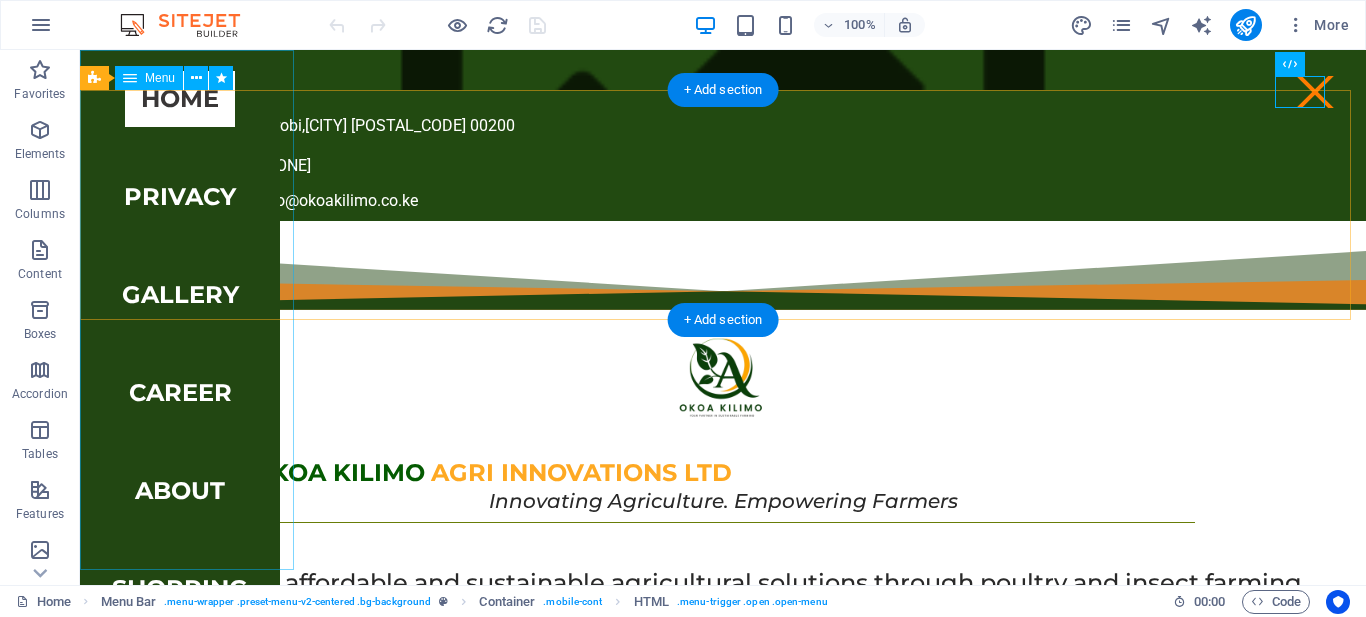 click on "Home Privacy Gallery Career About Shopping  Reviews" at bounding box center (180, 317) 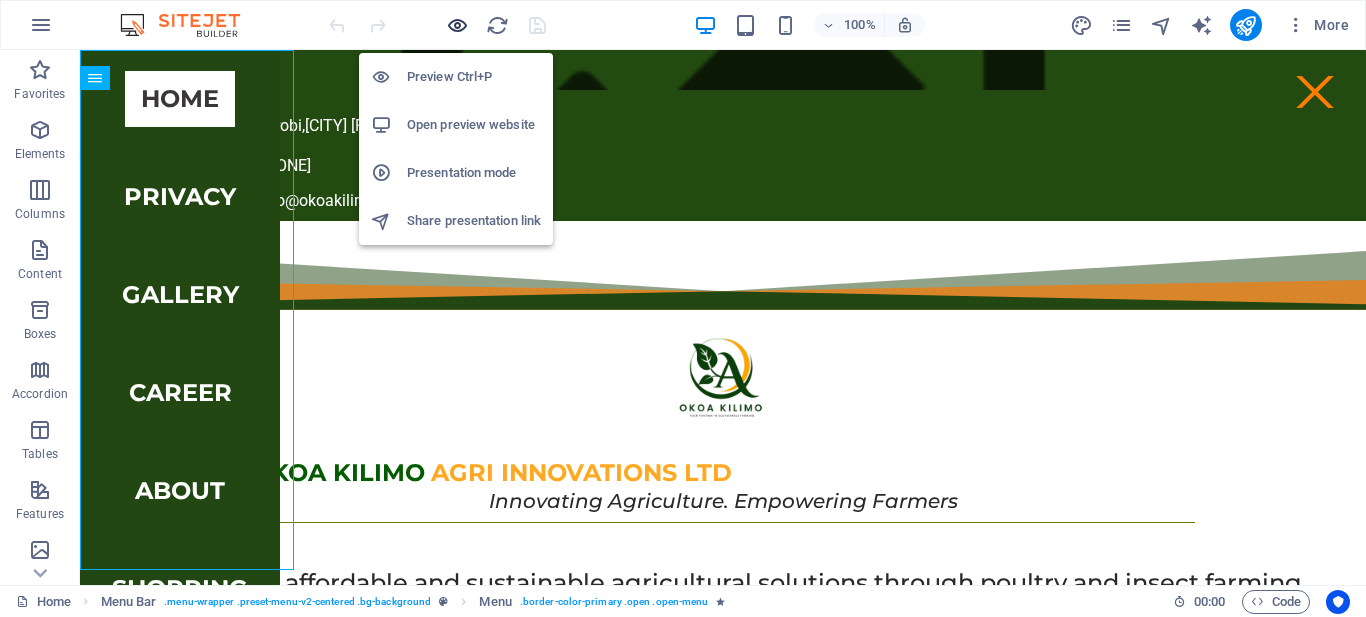 click at bounding box center (457, 25) 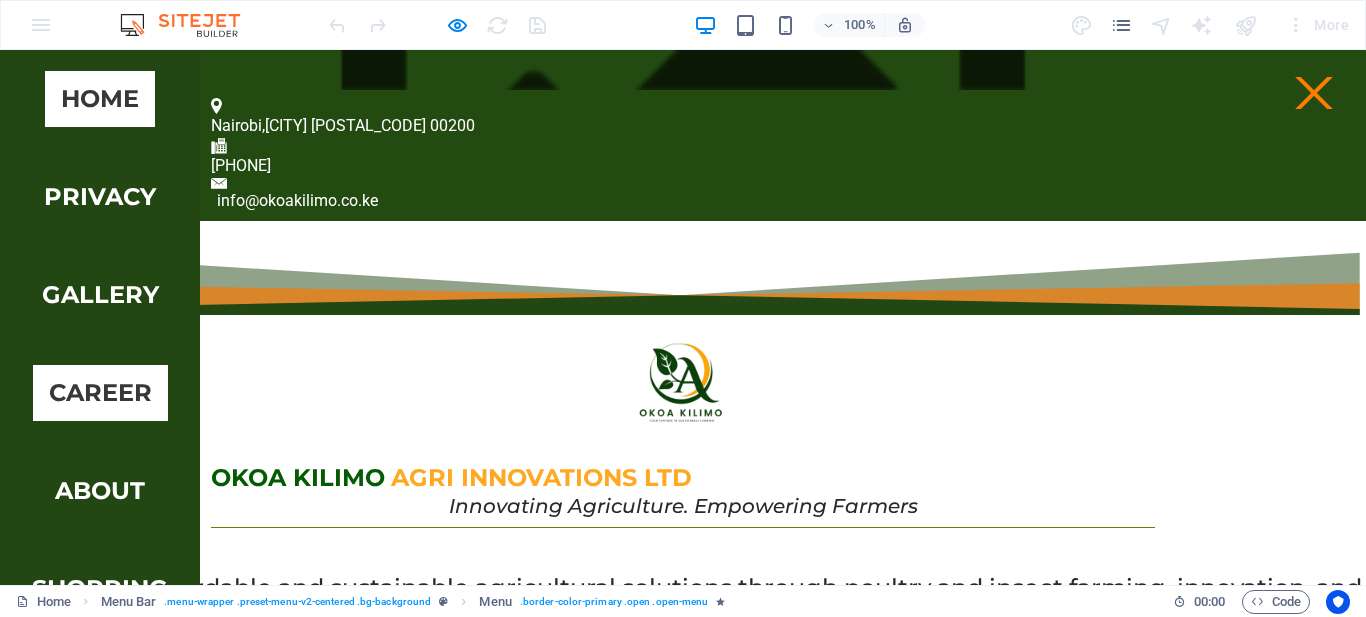 click on "Career" at bounding box center [100, 393] 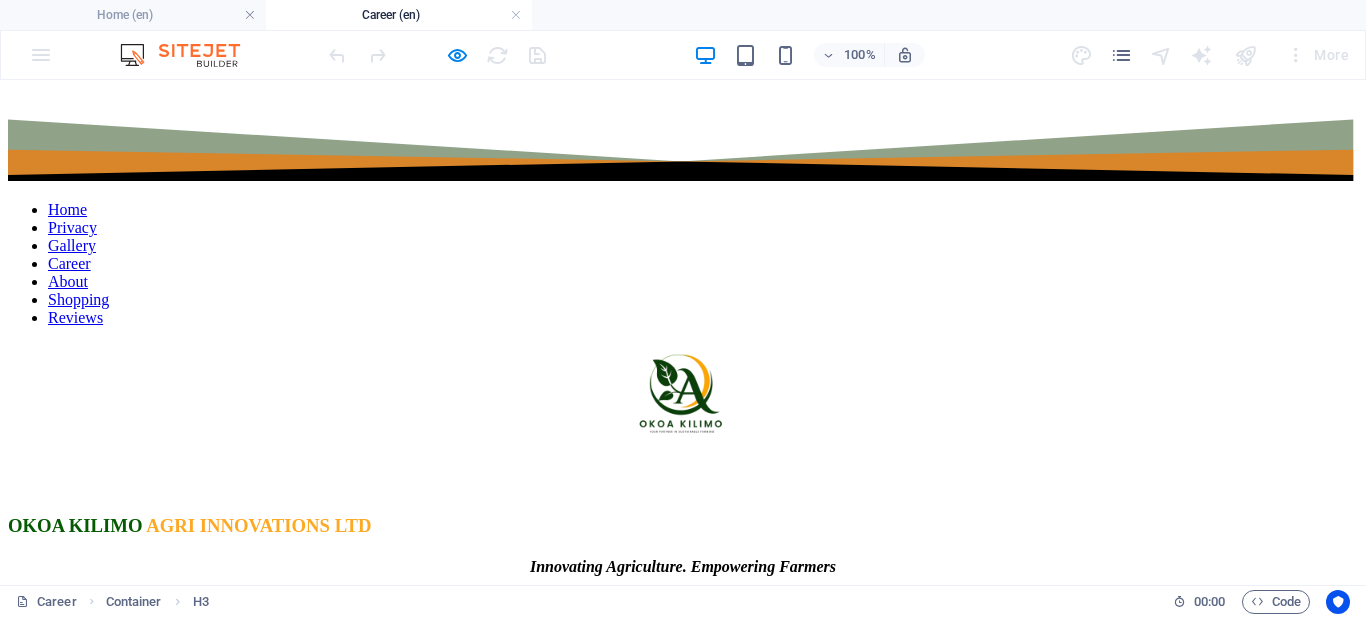 scroll, scrollTop: 0, scrollLeft: 0, axis: both 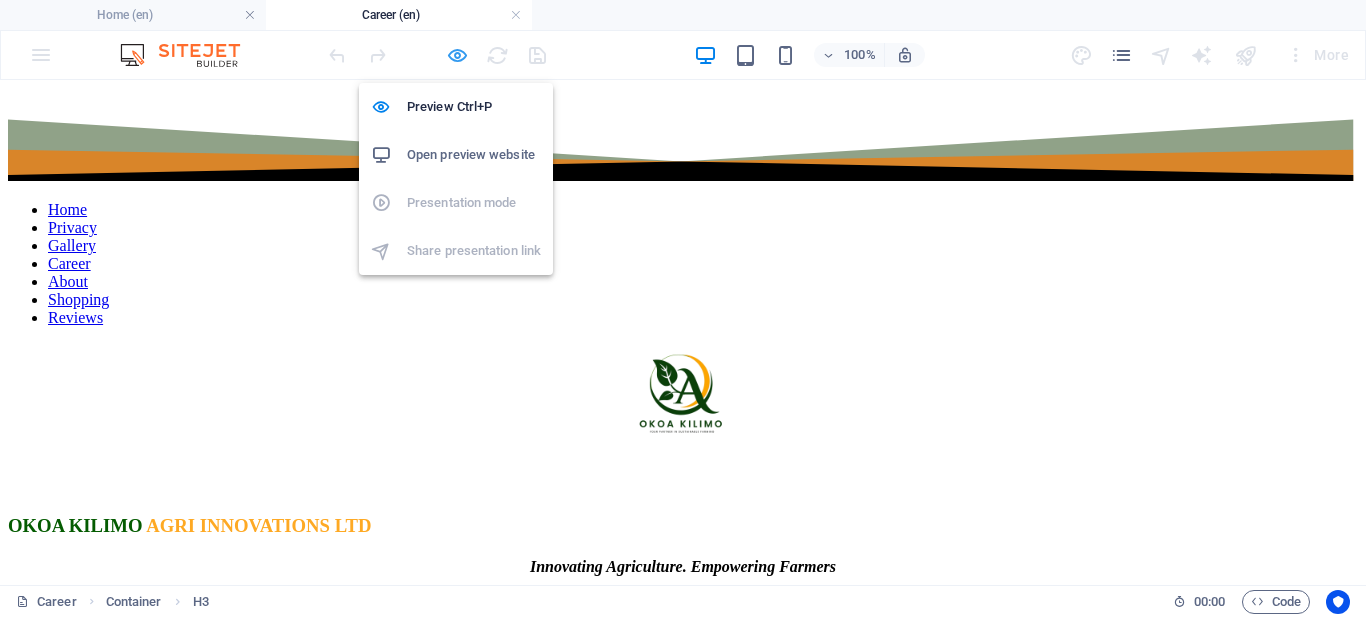 click at bounding box center (457, 55) 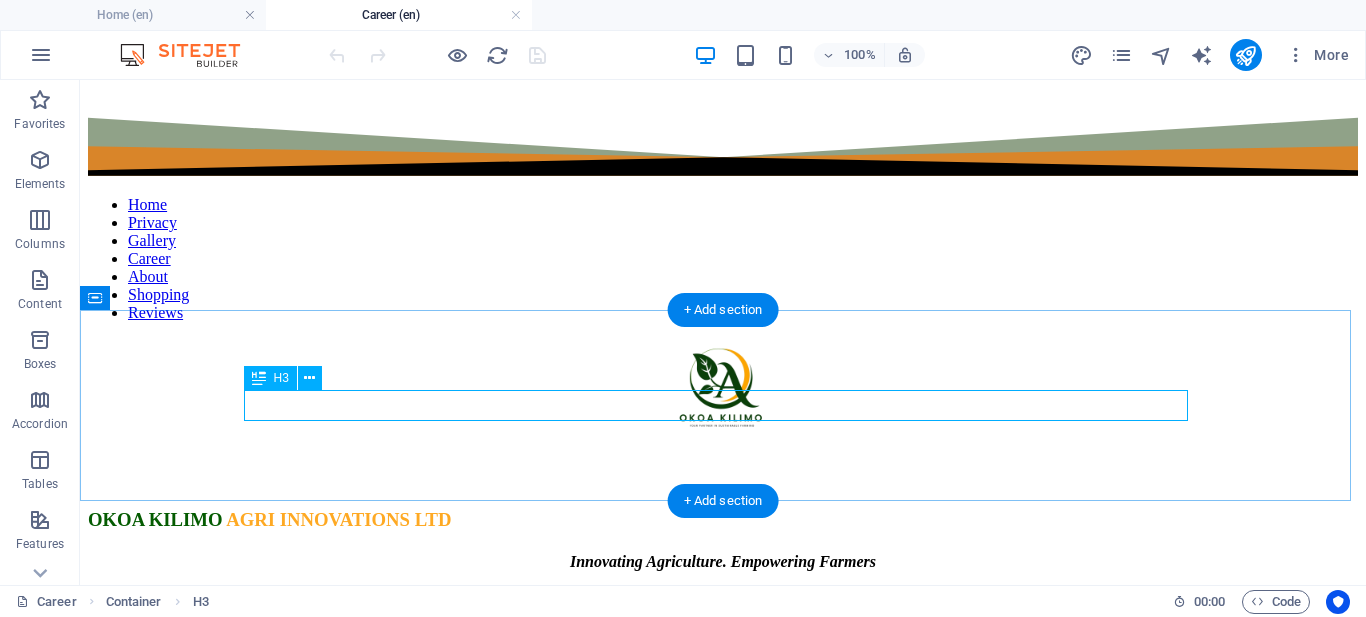 click on "No updates yet! stay tuned" at bounding box center [723, 2302] 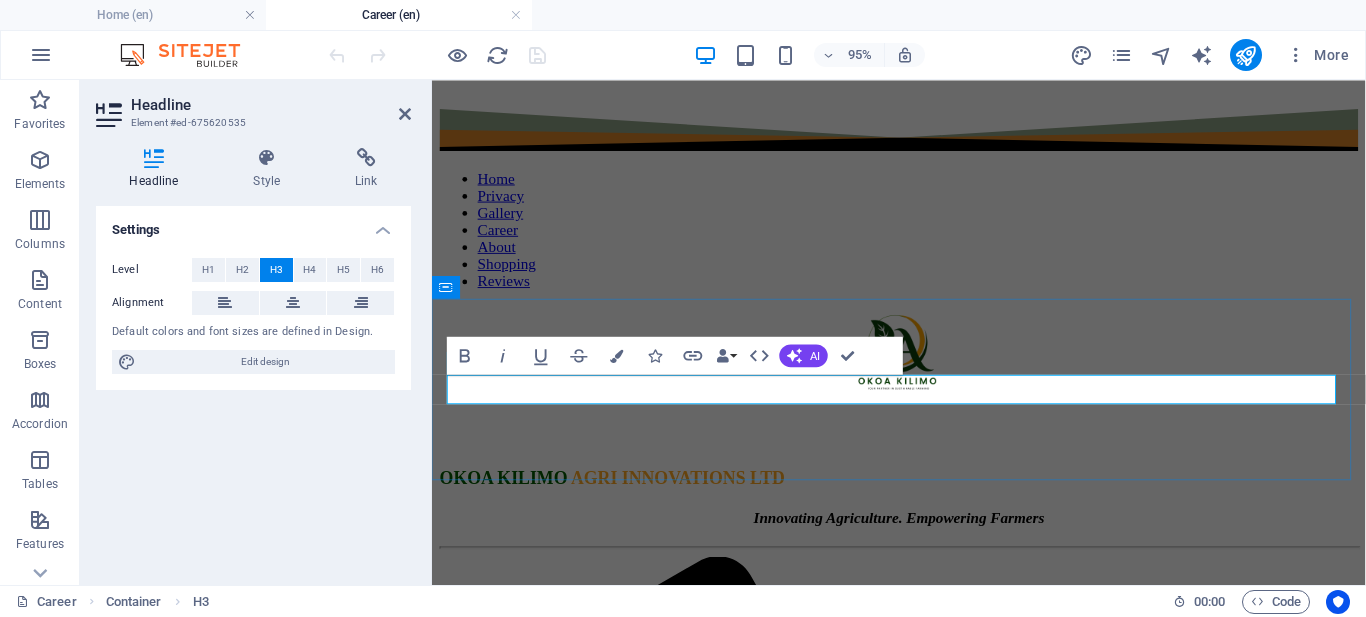 click on "No updates yet! stay tuned" at bounding box center (923, 1878) 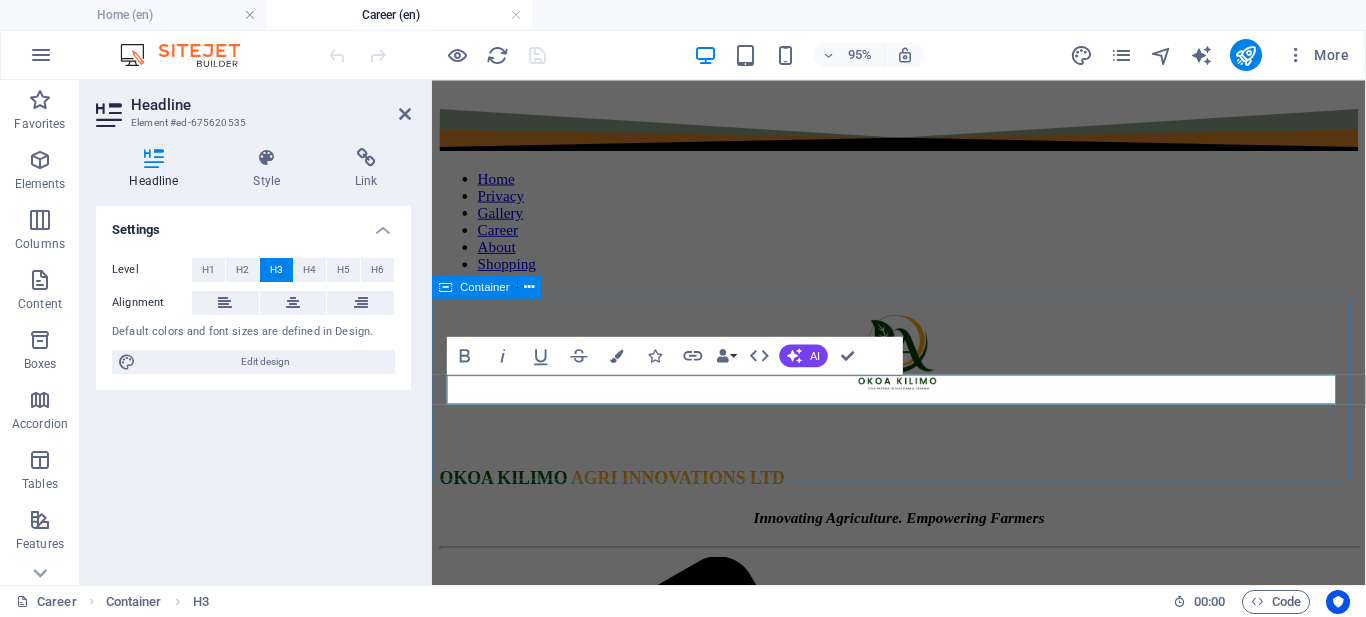 click on "​Stay tuned for job opportunities" at bounding box center [923, 1878] 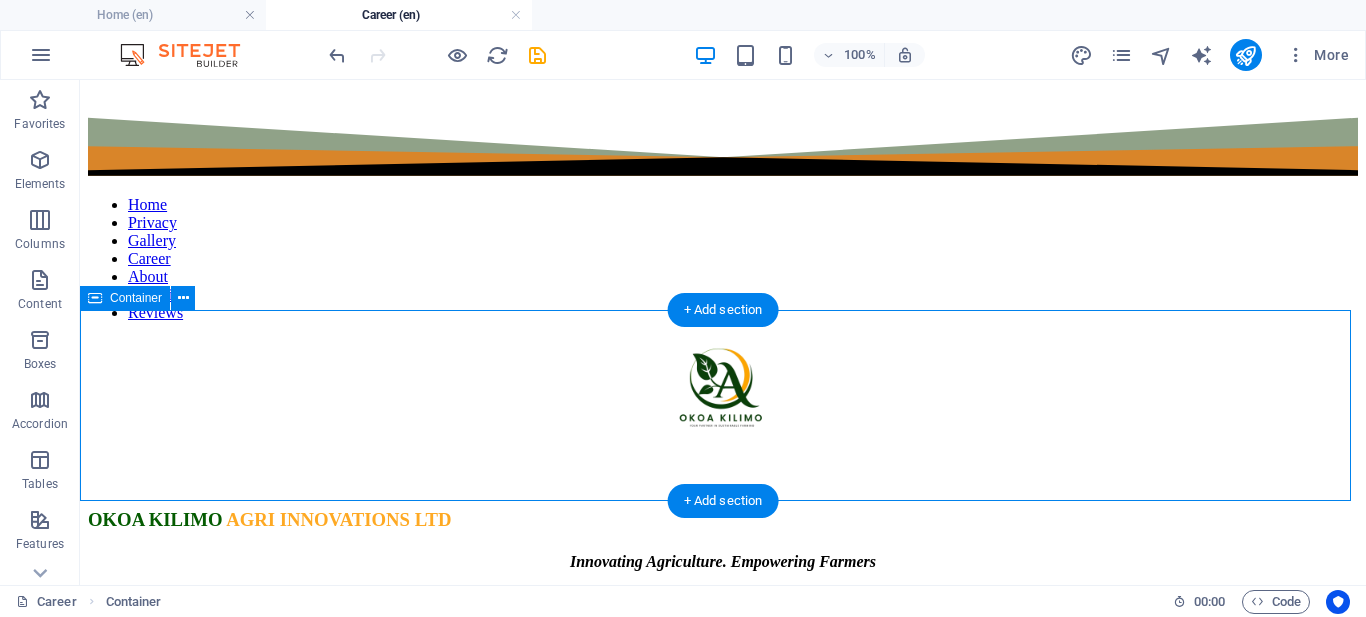 click on "Stay tuned for job opportunities" at bounding box center (723, 2302) 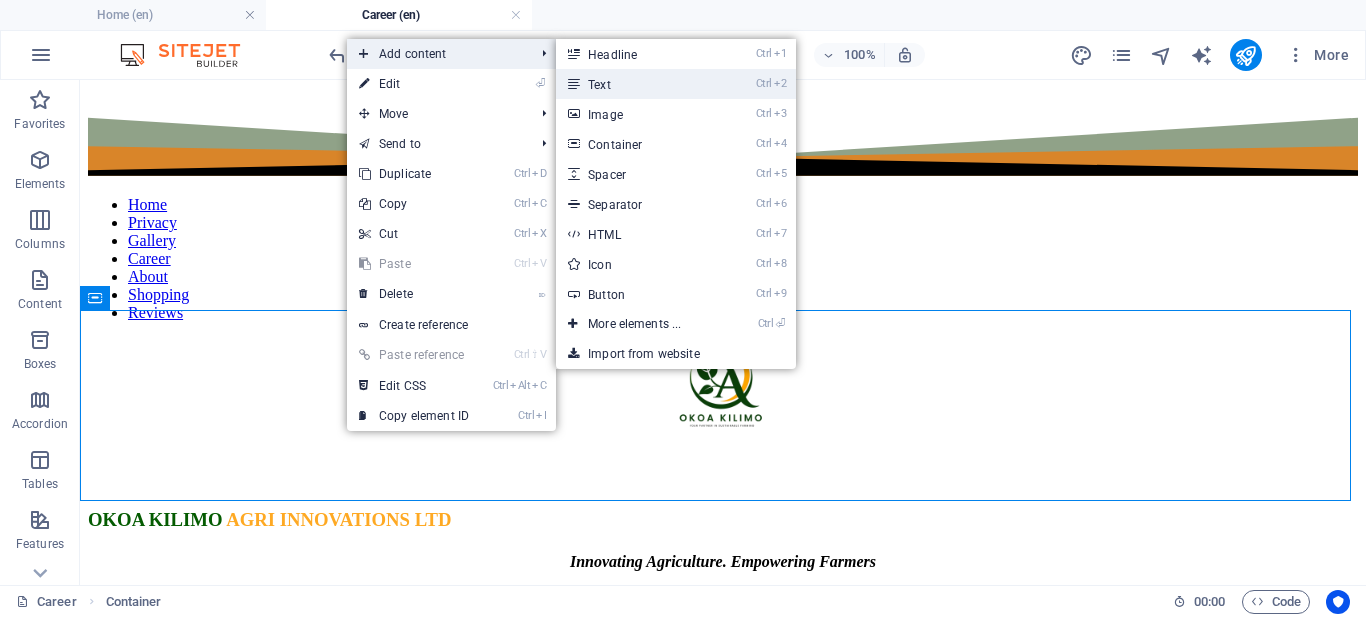 click on "Ctrl 2  Text" at bounding box center [638, 84] 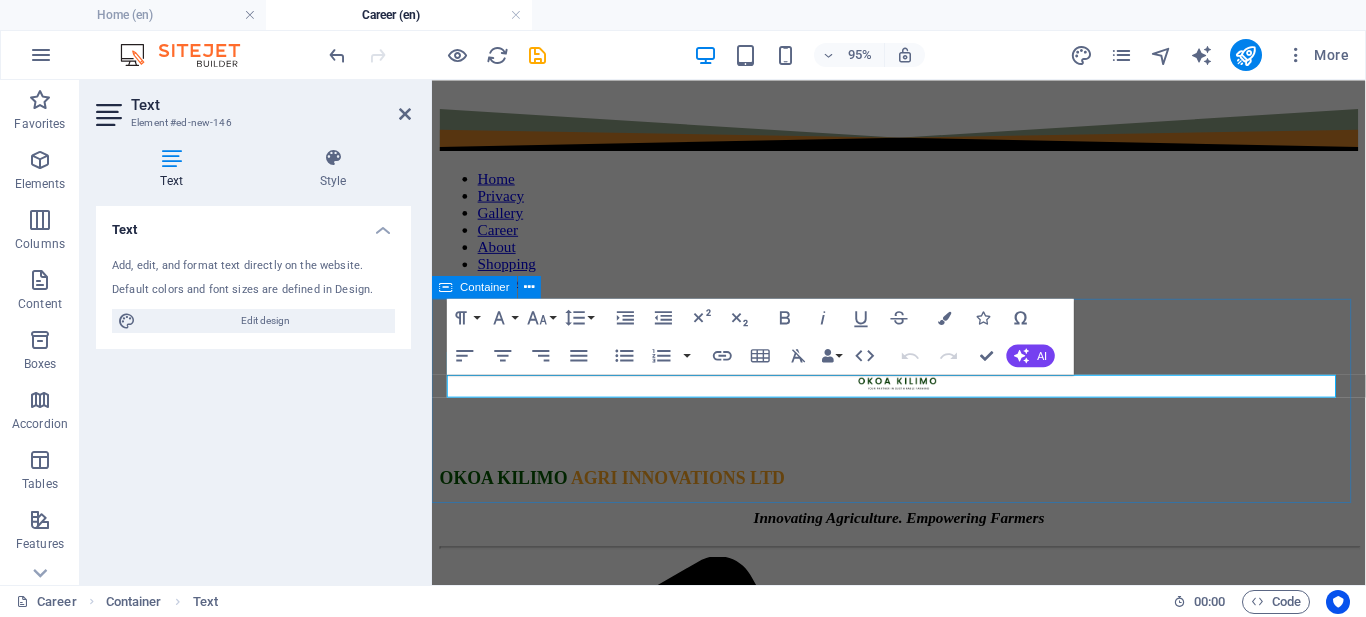 click on "New text element Stay tuned for job opportunities" at bounding box center (923, 1894) 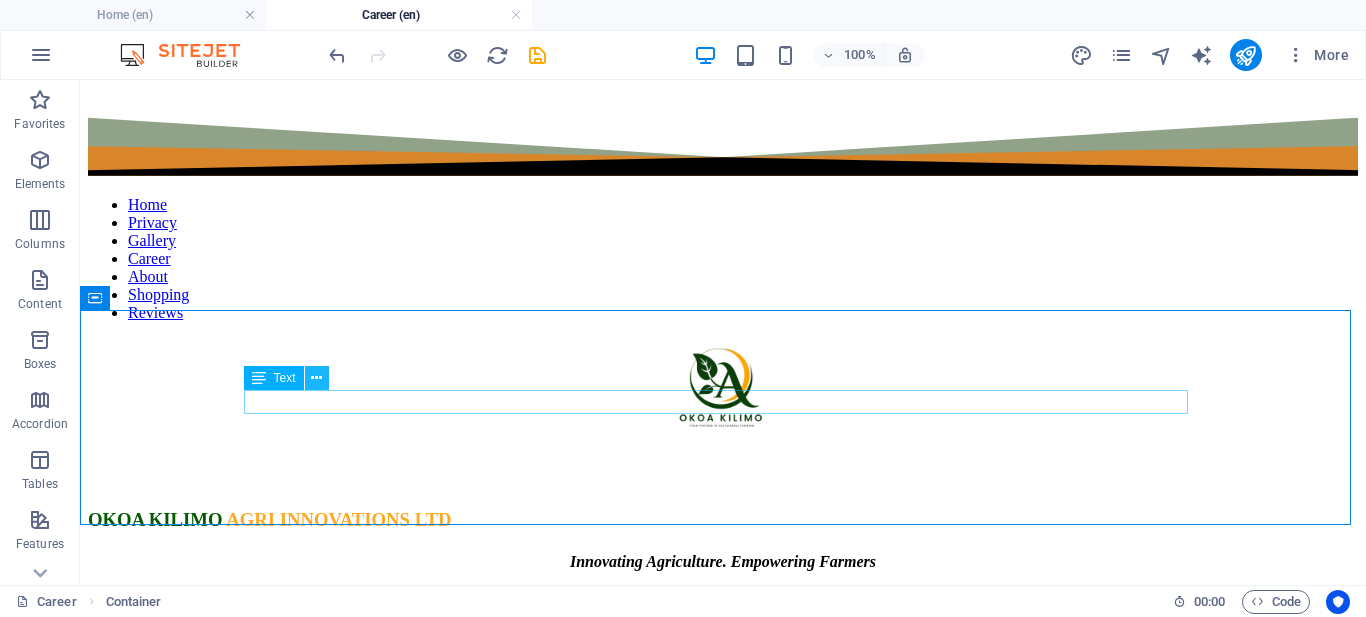 click at bounding box center [316, 378] 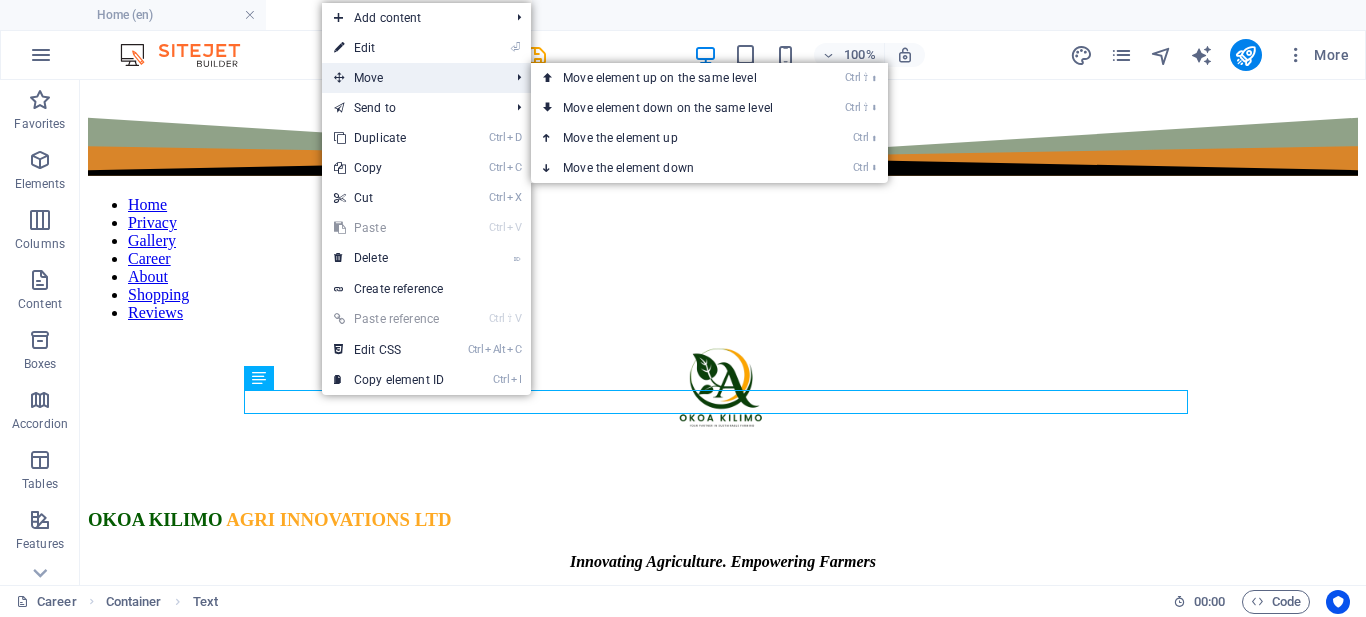click on "Move" at bounding box center [411, 78] 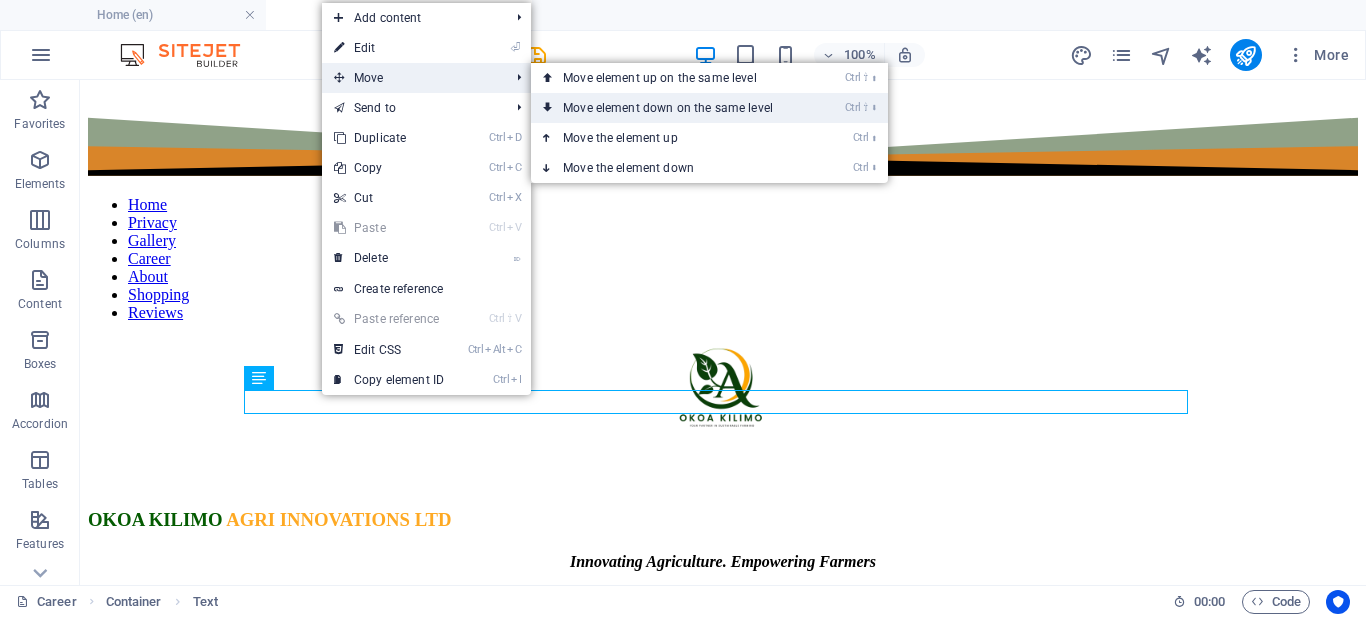 click on "Ctrl ⇧ ⬇  Move element down on the same level" at bounding box center (672, 108) 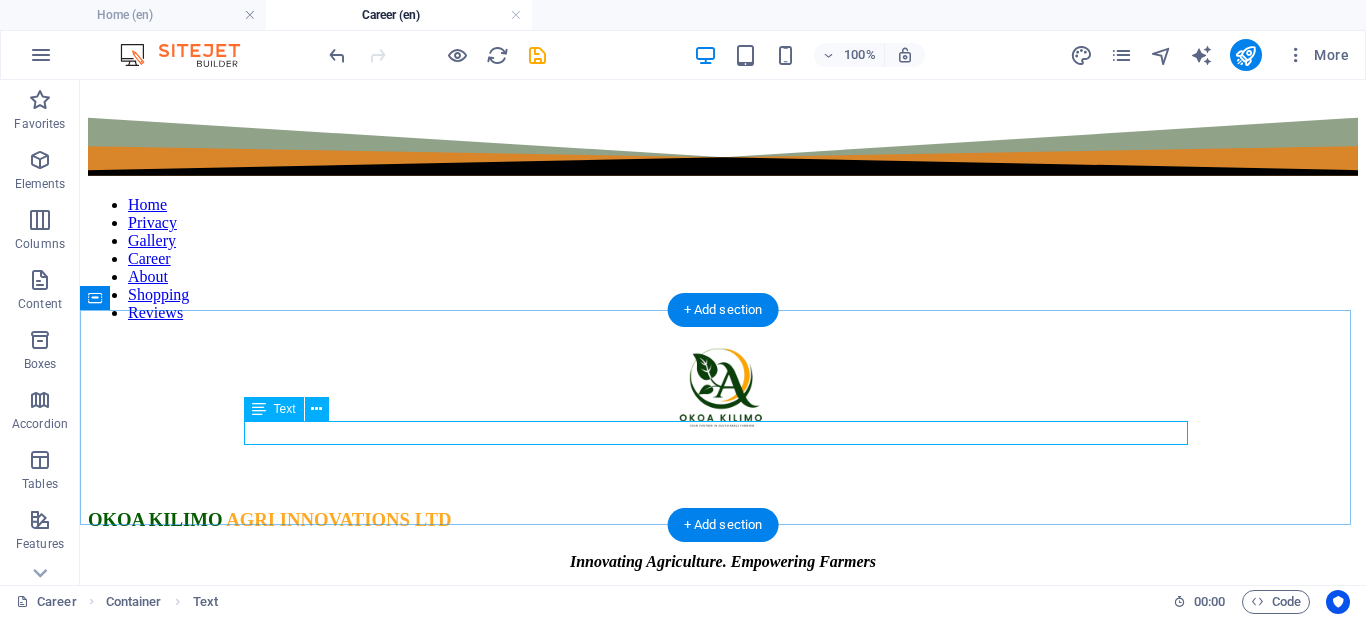 click on "New text element" at bounding box center [723, 2340] 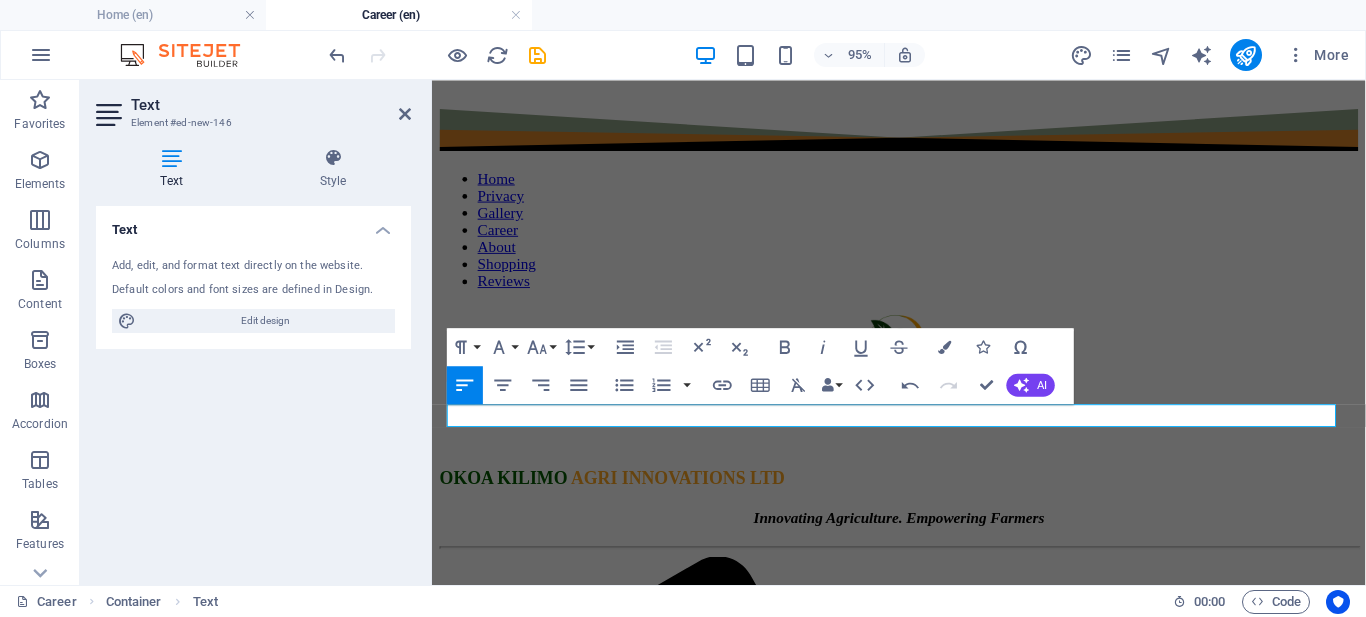 type 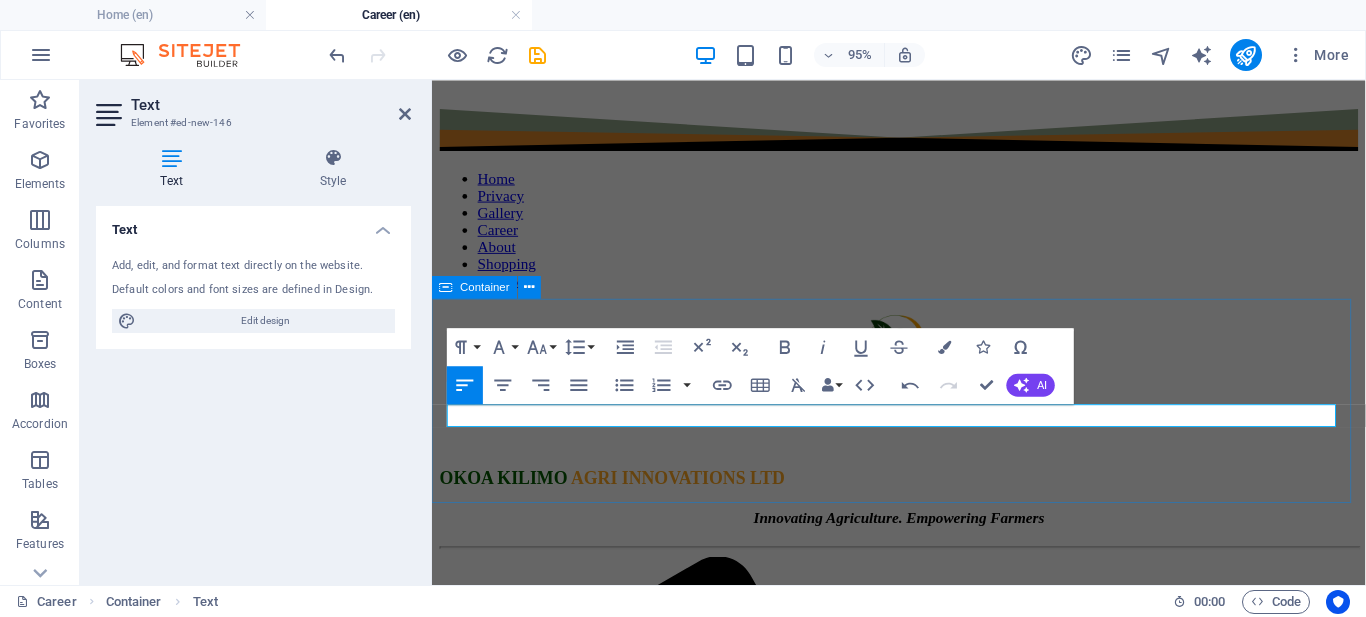 click on "Stay tuned for job opportunities  Senior VBA - [CITY]: Deadline [DAY] [MONTH] [YEAR]" at bounding box center (923, 1896) 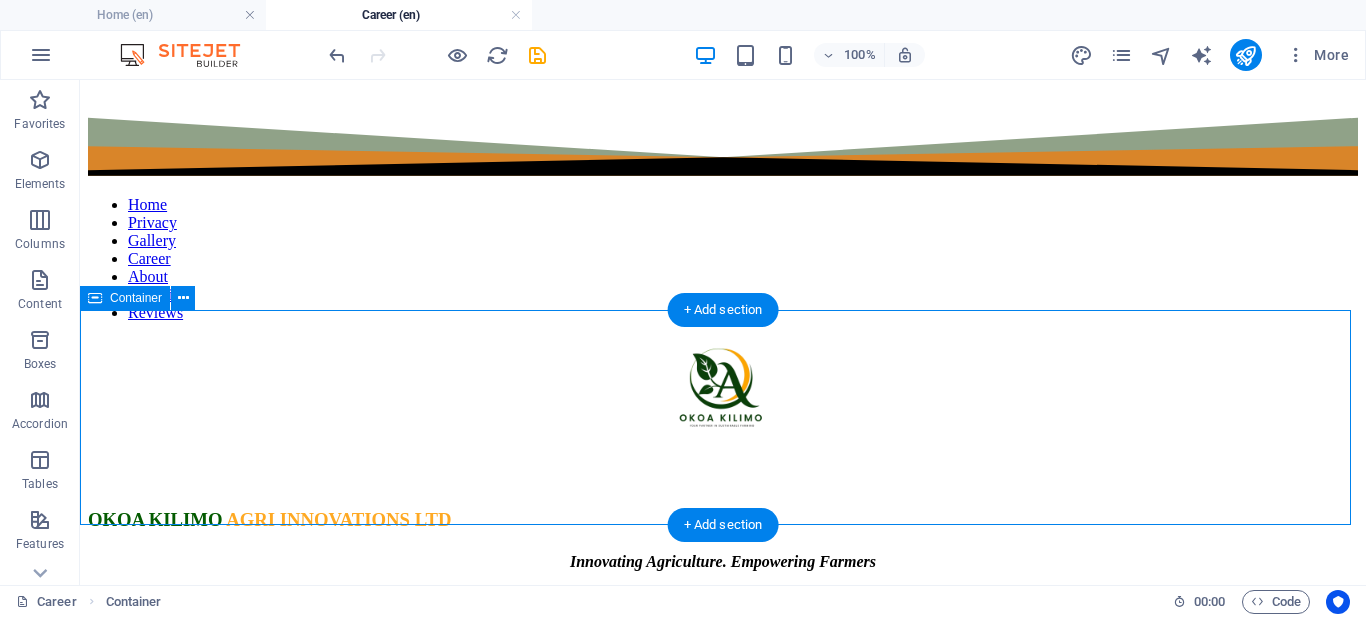 click on "Stay tuned for job opportunities  Senior VBA - [CITY]: Deadline [DAY] [MONTH] [YEAR]" at bounding box center (723, 2320) 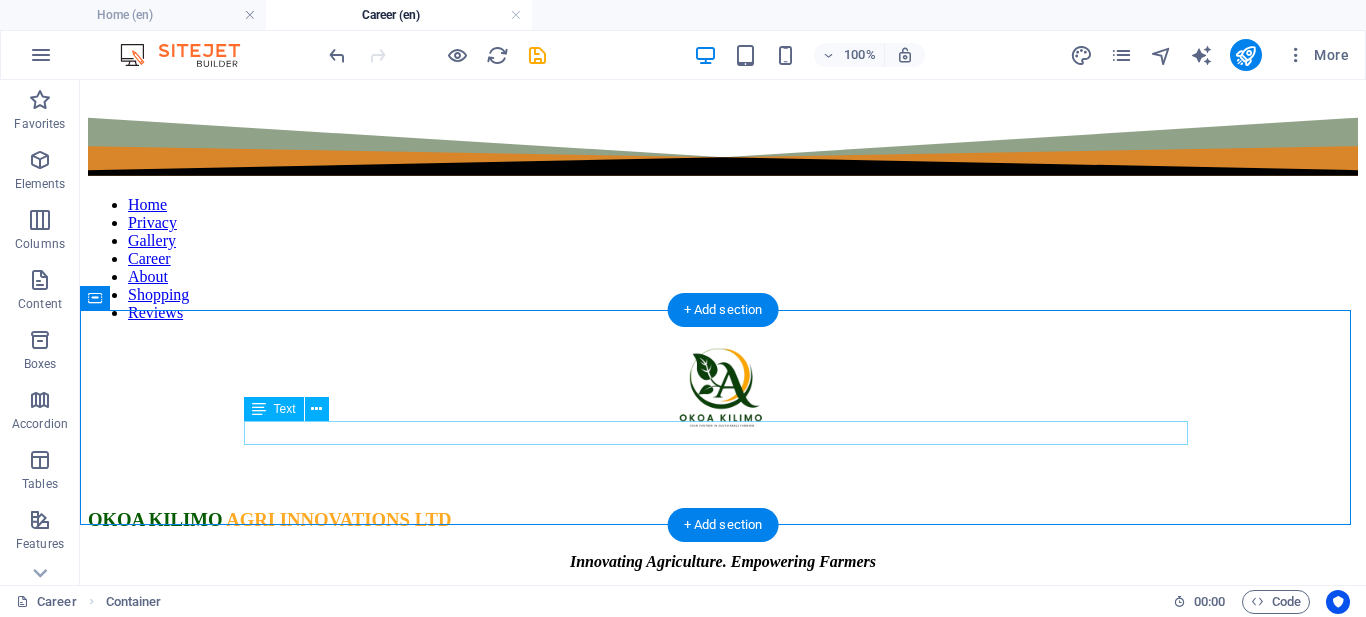 click on "Senior VBA - [CITY]: Deadline [DAY] [MONTH] [YEAR]" at bounding box center [723, 2340] 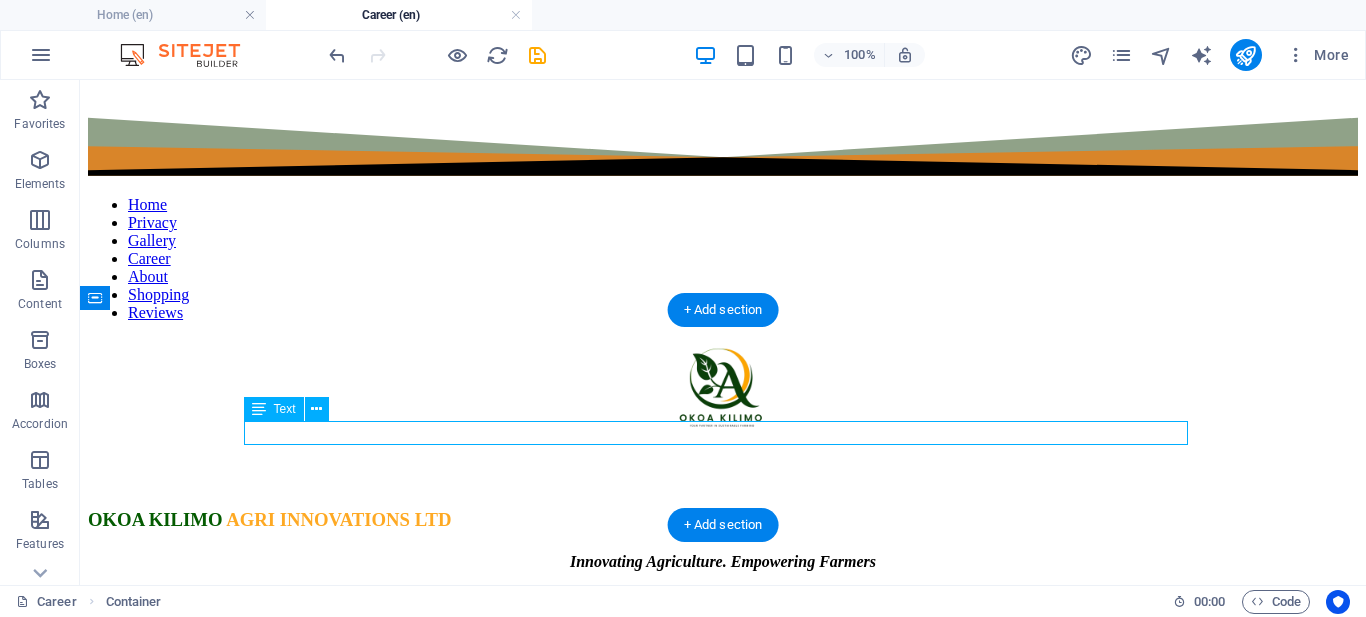 click on "Senior VBA - [CITY]: Deadline [DAY] [MONTH] [YEAR]" at bounding box center (723, 2340) 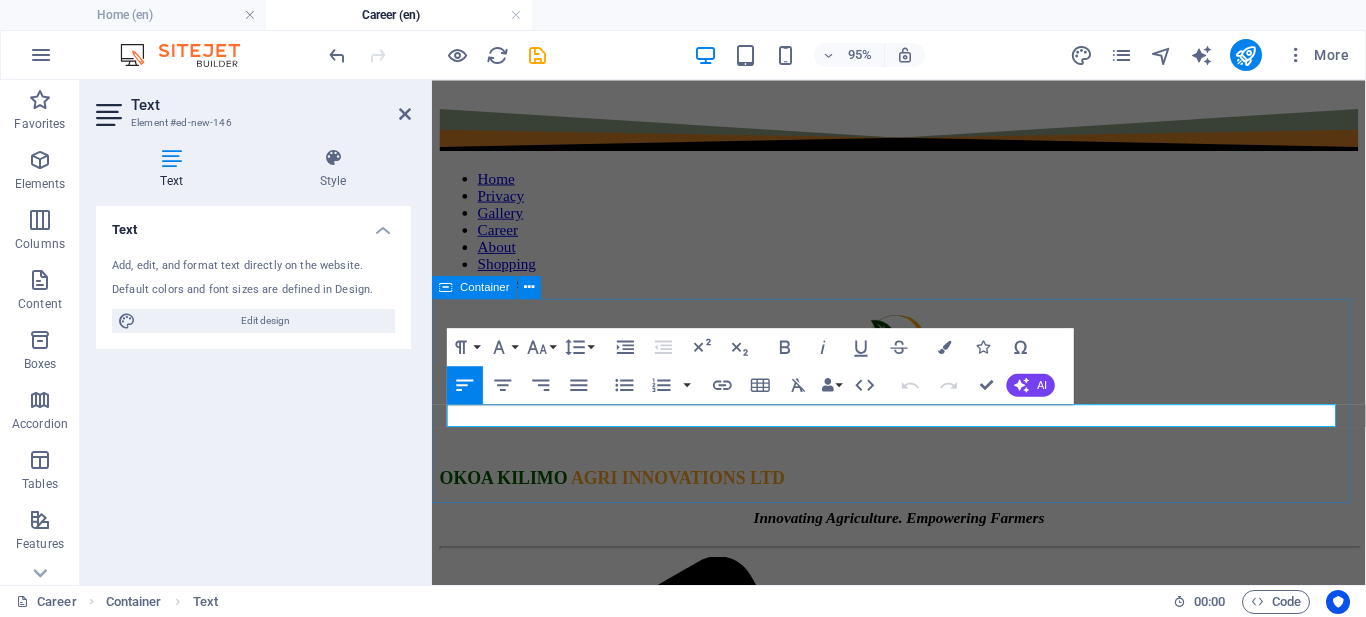 drag, startPoint x: 801, startPoint y: 429, endPoint x: 445, endPoint y: 431, distance: 356.0056 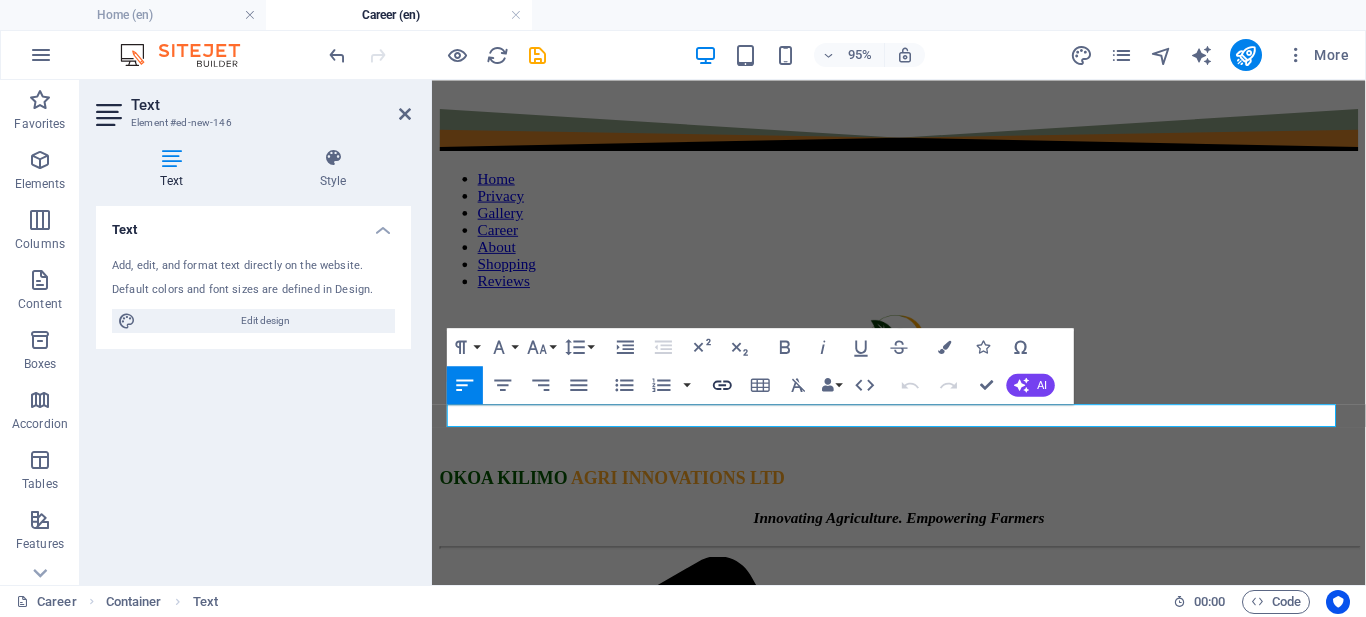 click 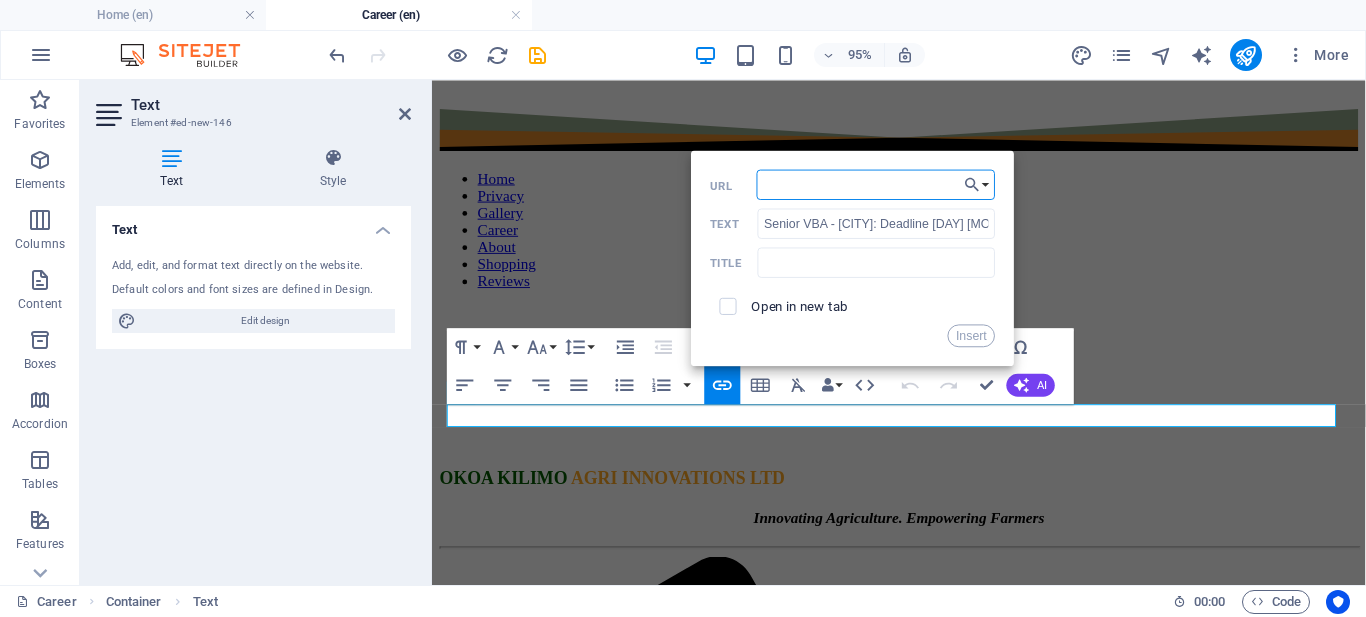 click on "URL" at bounding box center [876, 185] 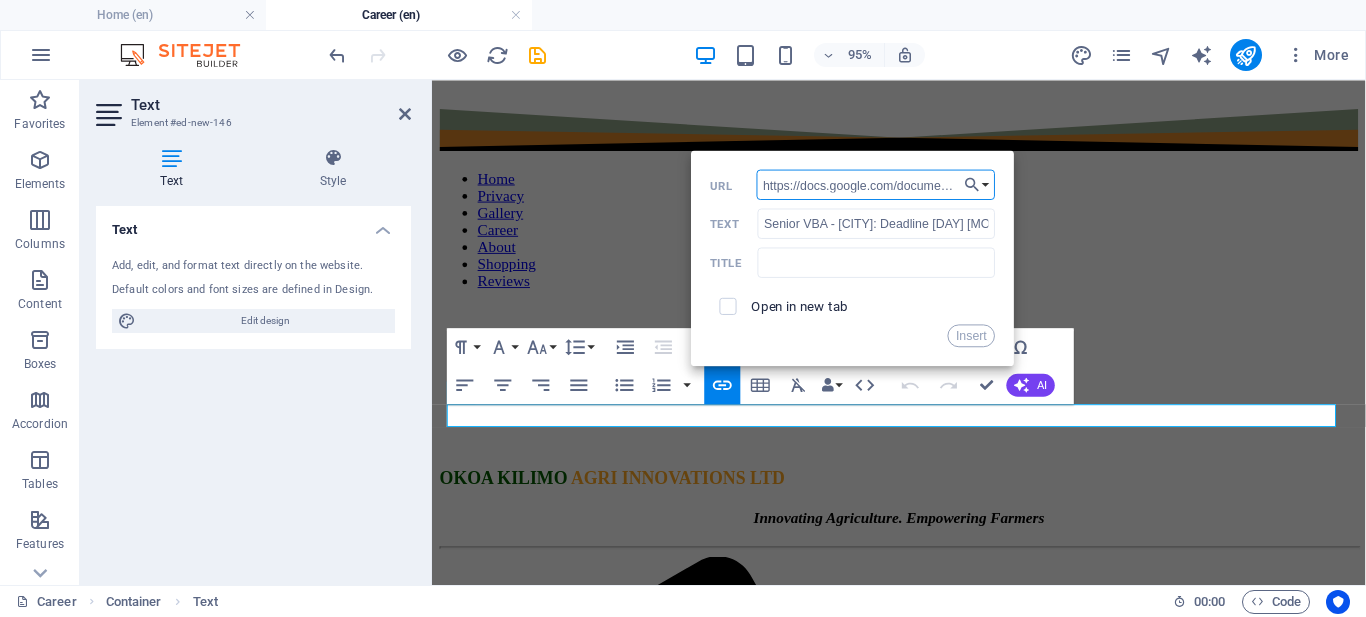 scroll, scrollTop: 0, scrollLeft: 453, axis: horizontal 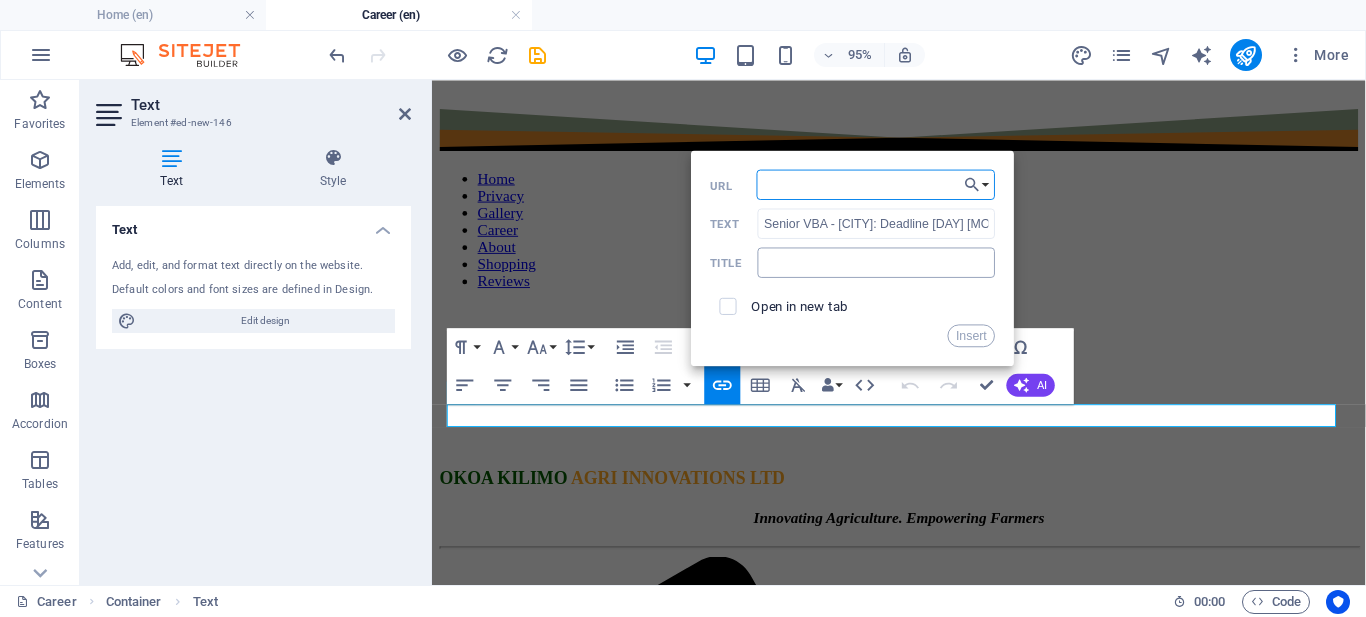 type on "https://docs.google.com/document/d/1RA-WEkQI29tfpPRX_r9NEHvBsUY137HmZQ4GO2efp50/edit?usp=sharing" 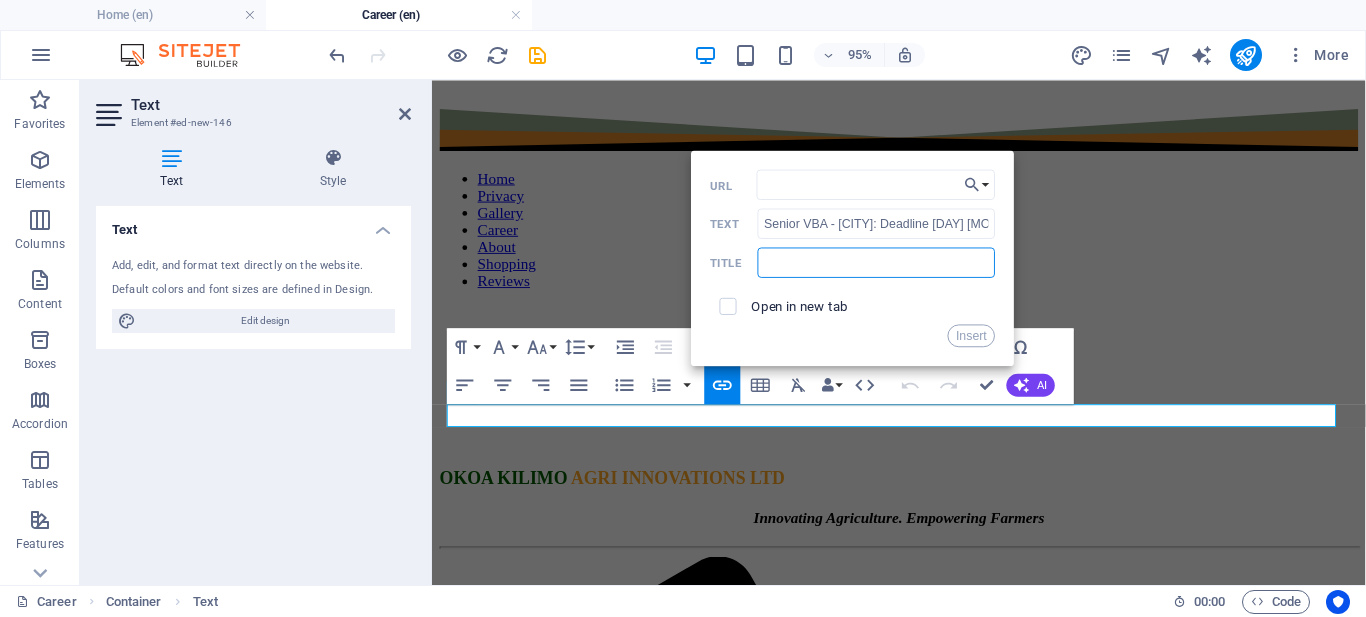 scroll, scrollTop: 0, scrollLeft: 0, axis: both 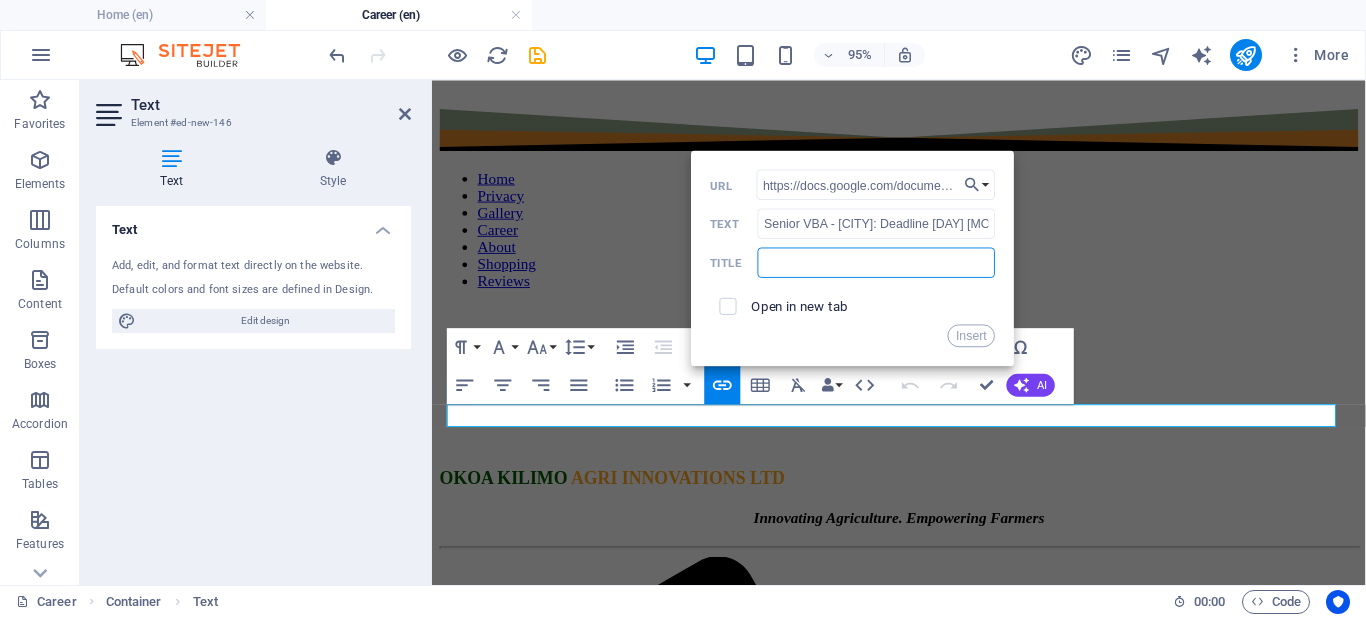 click at bounding box center [877, 263] 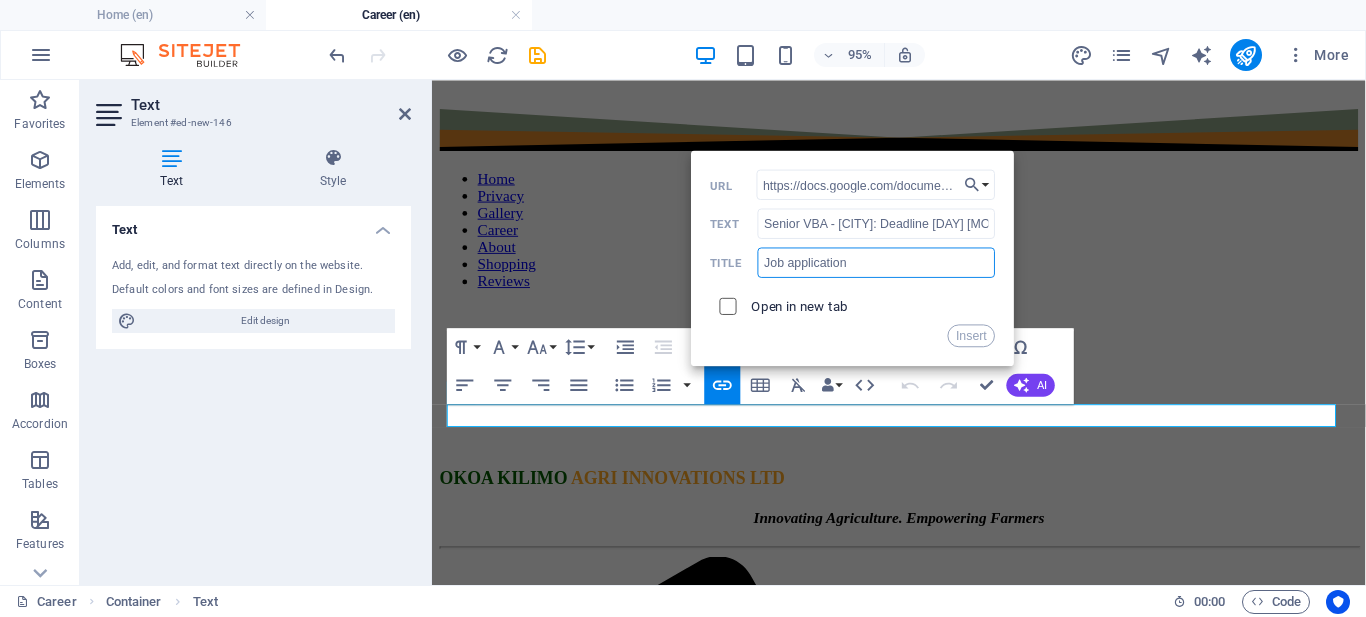 type on "Job application" 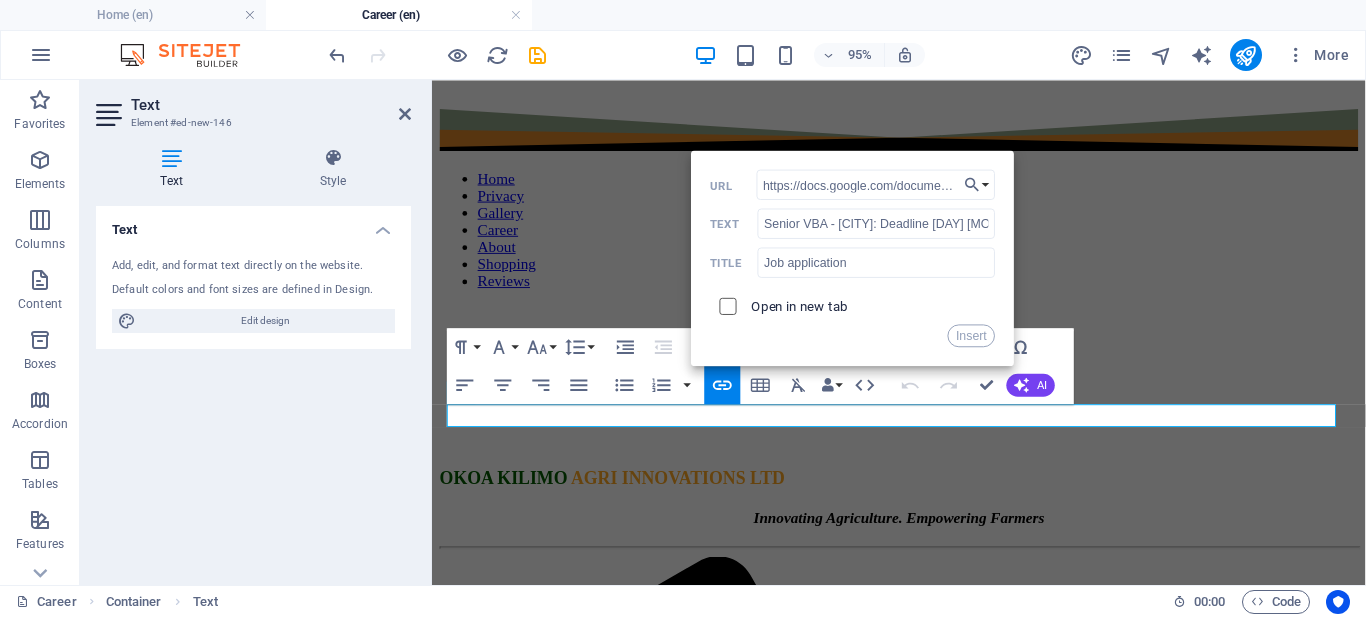 click at bounding box center [725, 303] 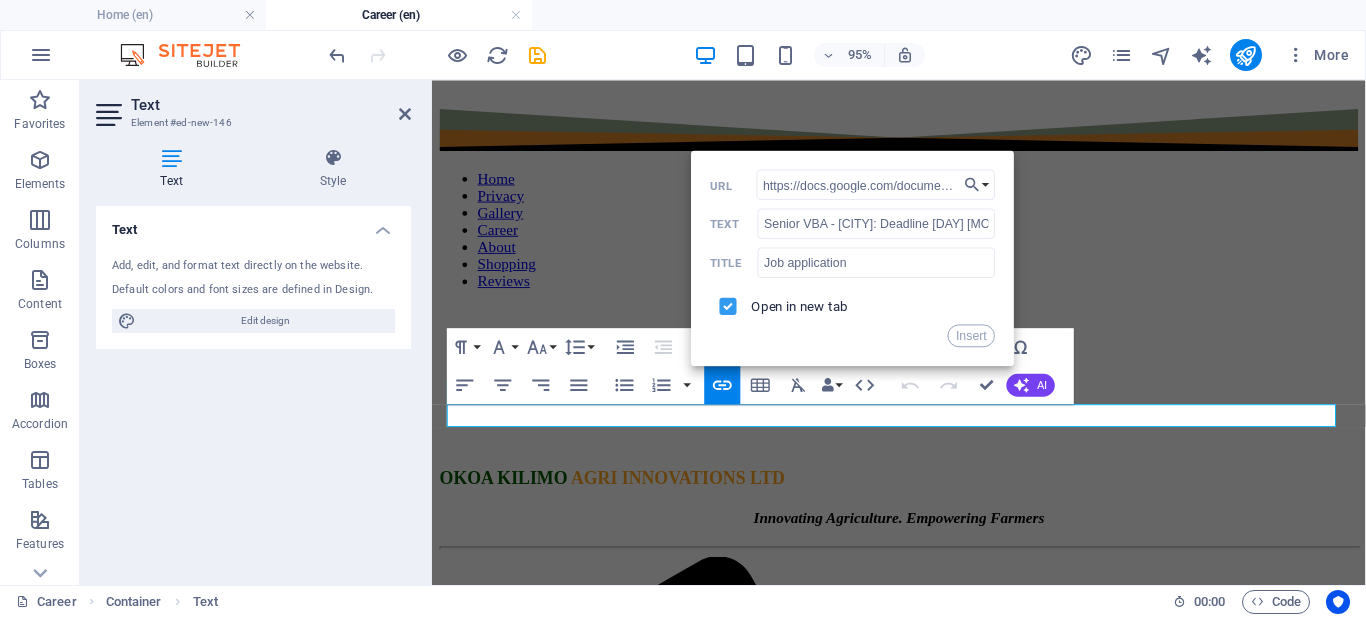 click at bounding box center (725, 303) 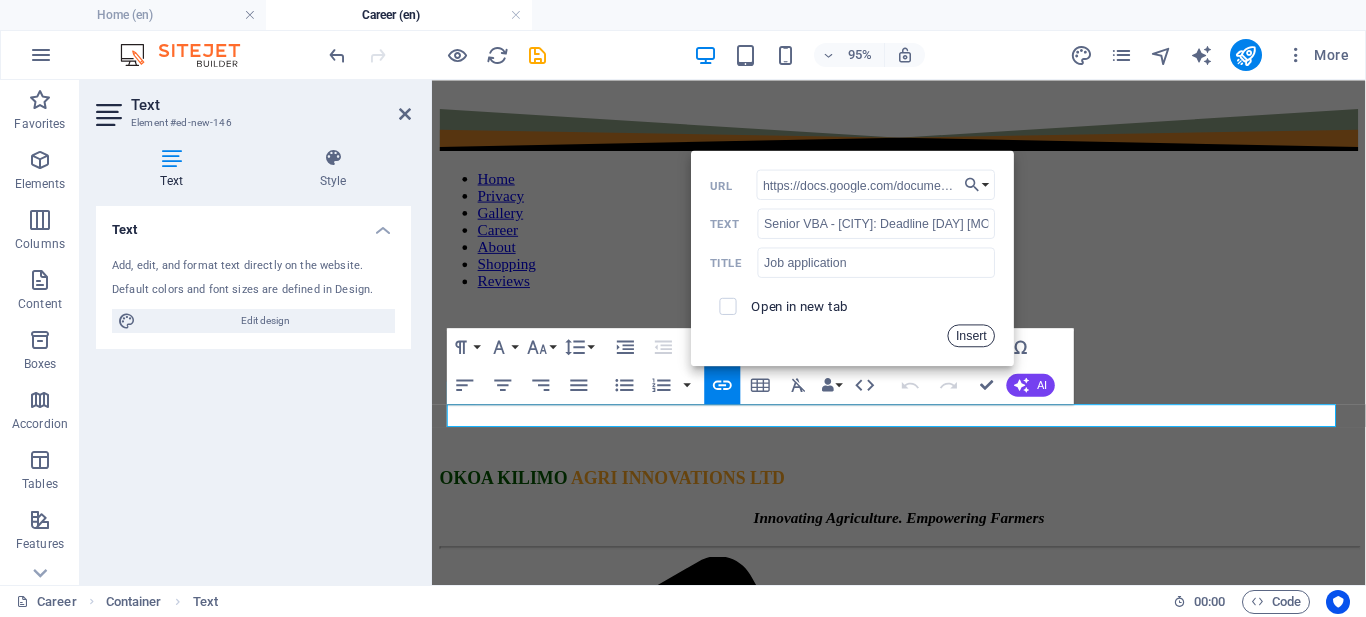 click on "Insert" at bounding box center [972, 336] 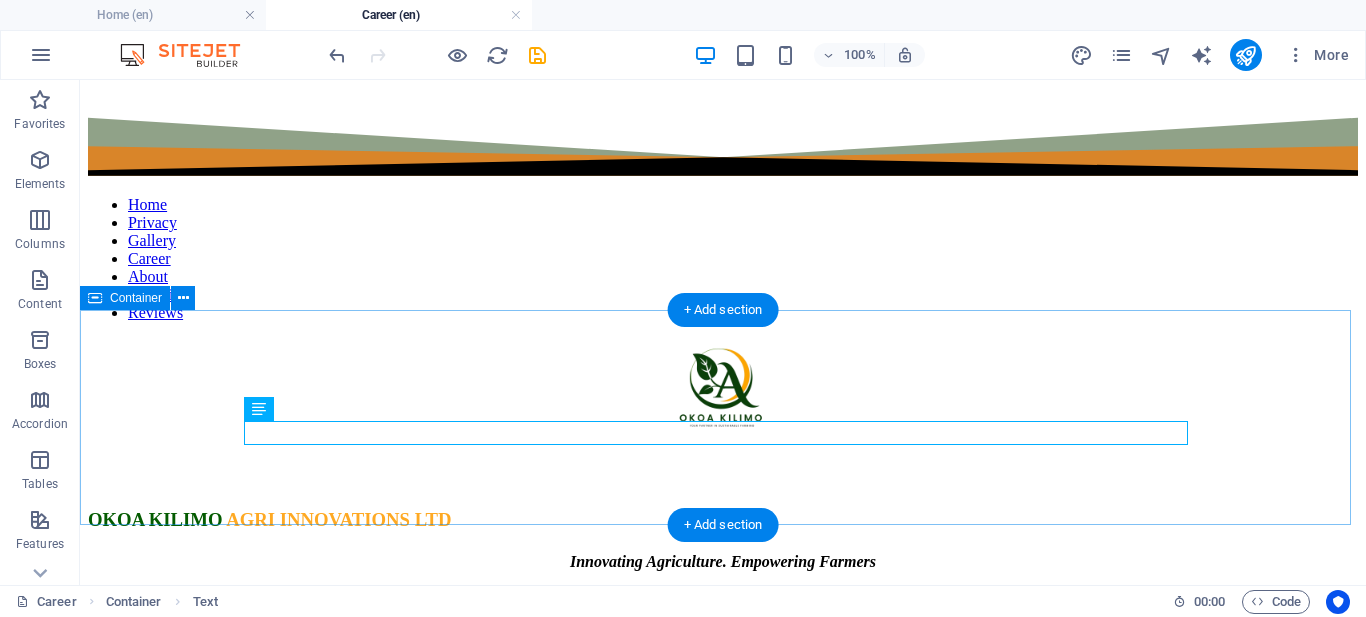click on "Stay tuned for job opportunities  Senior VBA - [CITY]: Deadline [DAY] [MONTH] [YEAR]" at bounding box center (723, 2320) 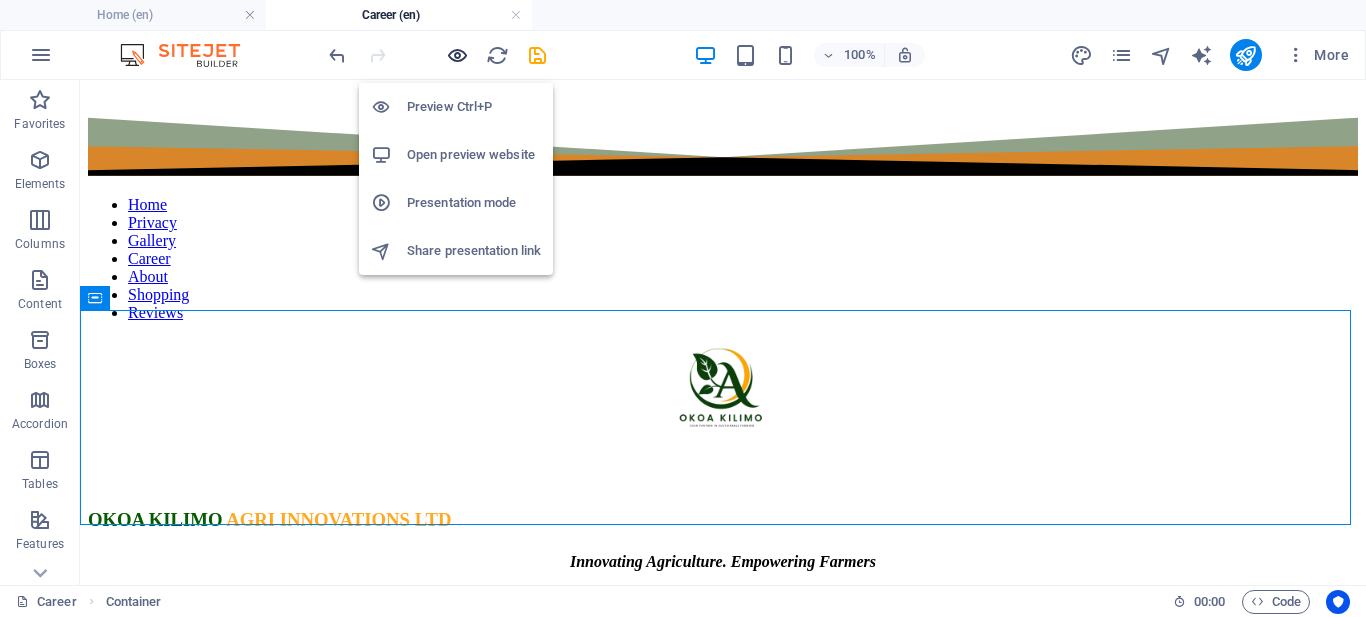 click at bounding box center (457, 55) 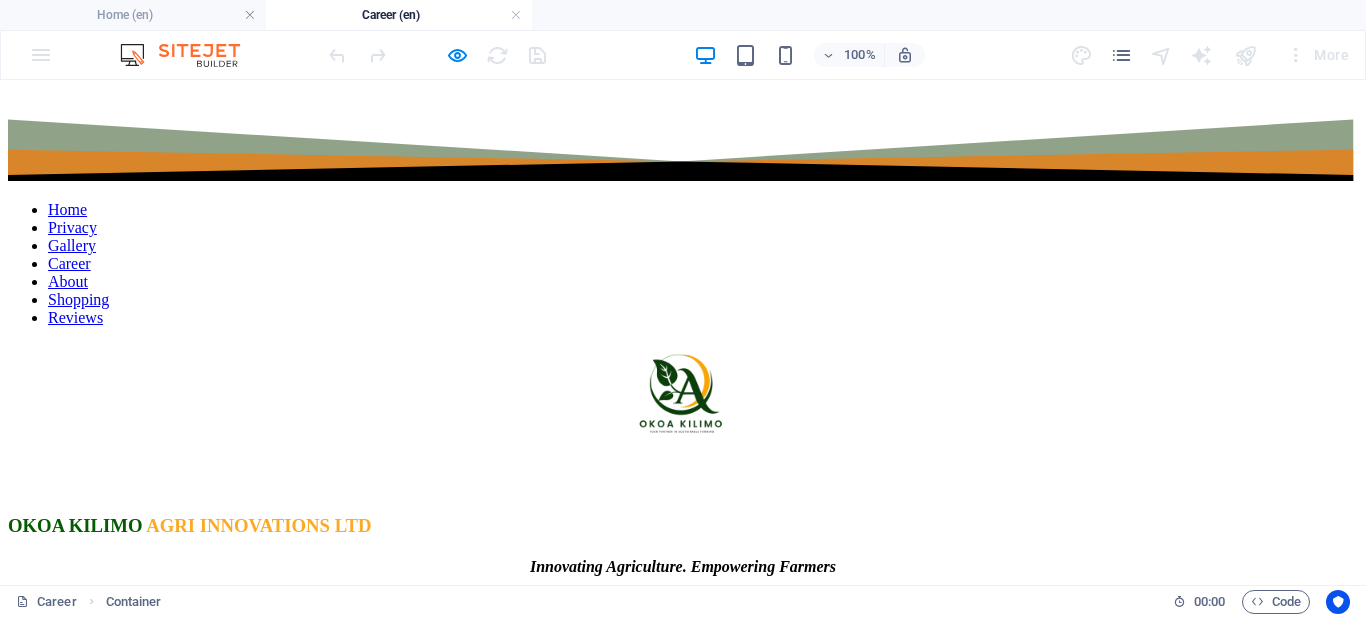 click on "Senior VBA - [CITY]: Deadline [DAY] [MONTH] [YEAR]" at bounding box center [200, 2451] 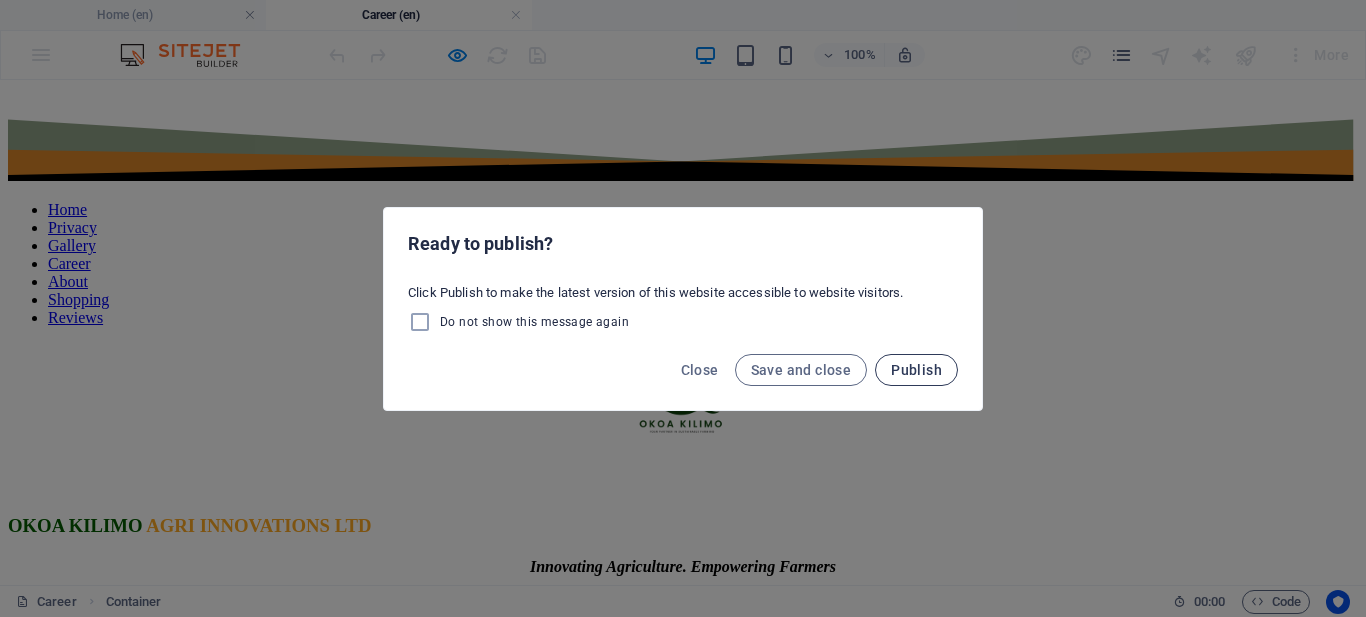 click on "Publish" at bounding box center [916, 370] 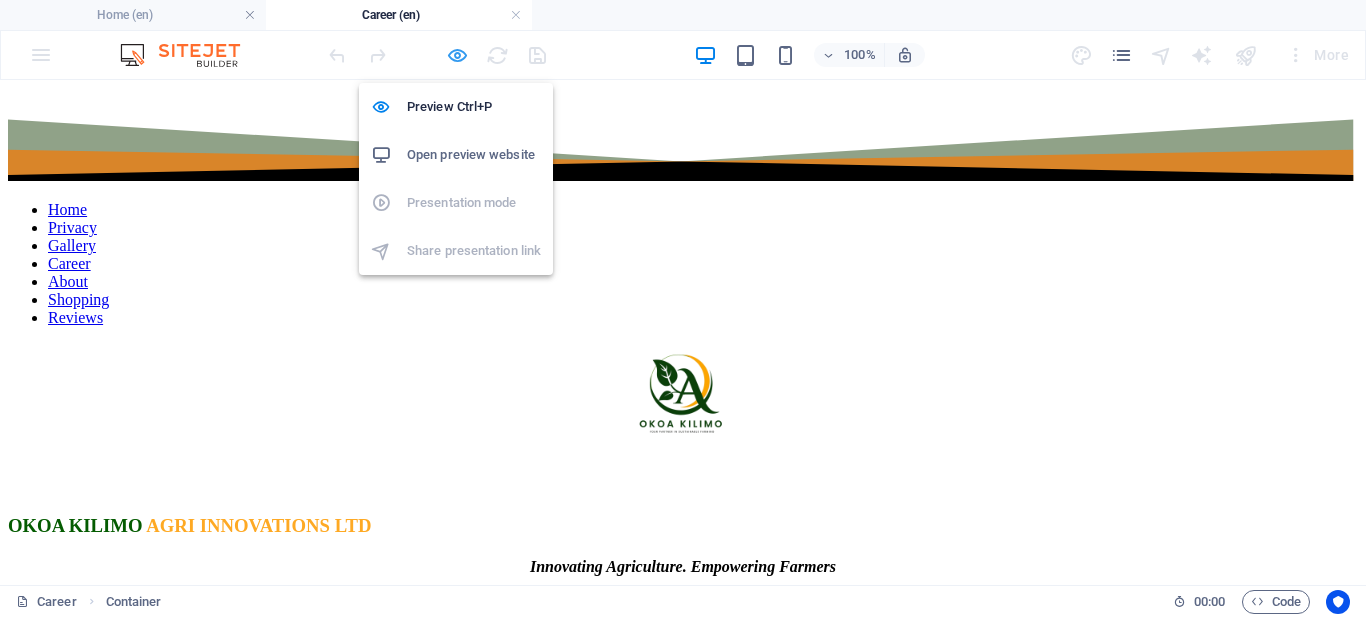 click at bounding box center [457, 55] 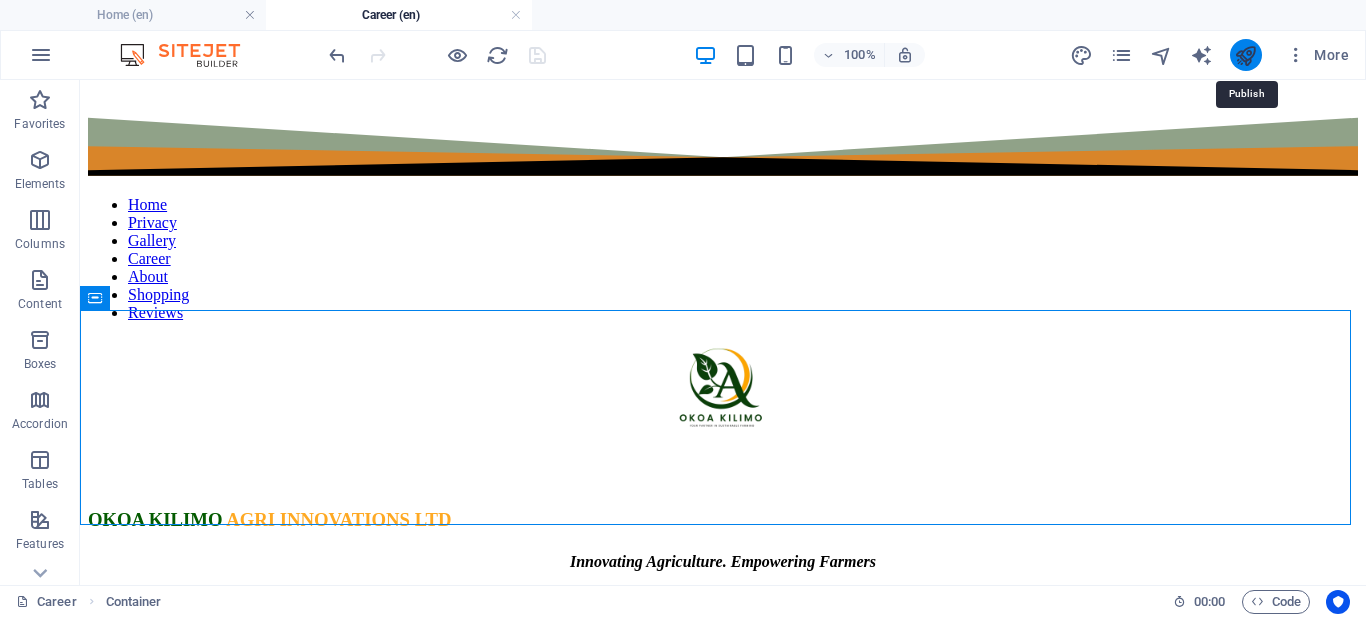 click at bounding box center [1245, 55] 